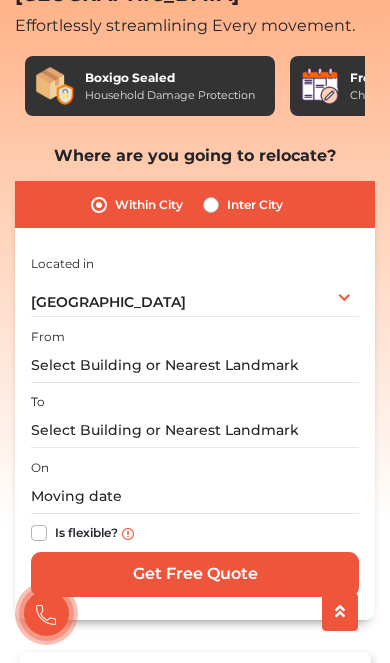 scroll, scrollTop: 0, scrollLeft: 0, axis: both 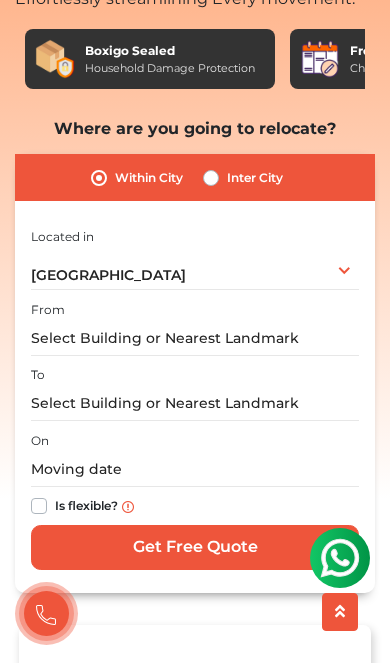 click on "Inter City" at bounding box center (243, 178) 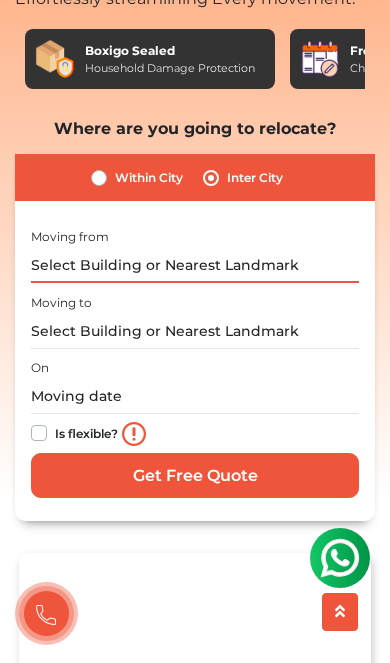 click at bounding box center [195, 265] 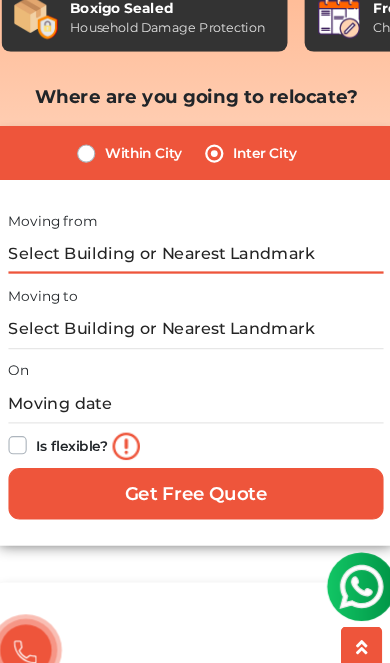 type on "B" 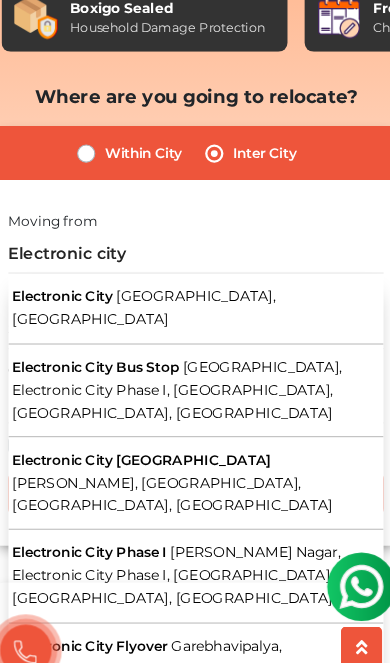 click on "Electronic City" at bounding box center [78, 303] 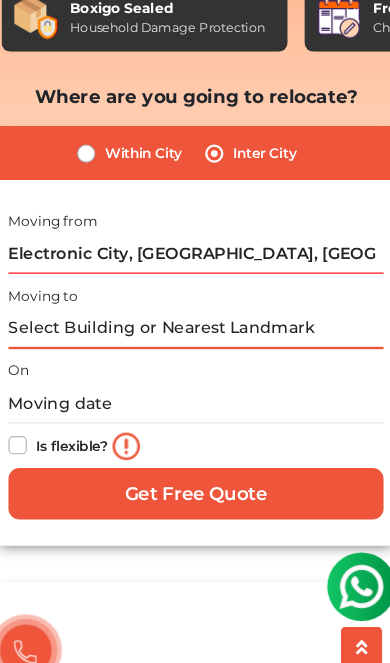 click at bounding box center [195, 332] 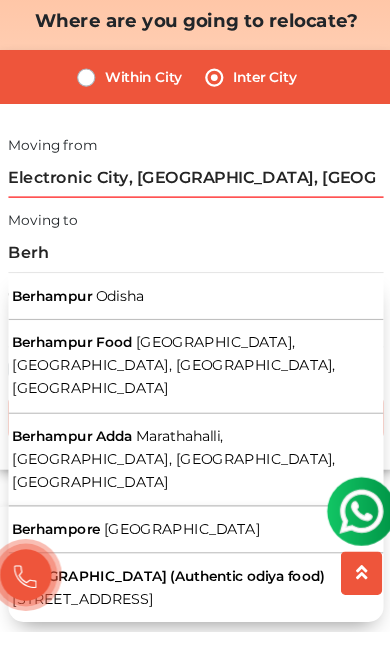 click on "Berhampur" at bounding box center [69, 369] 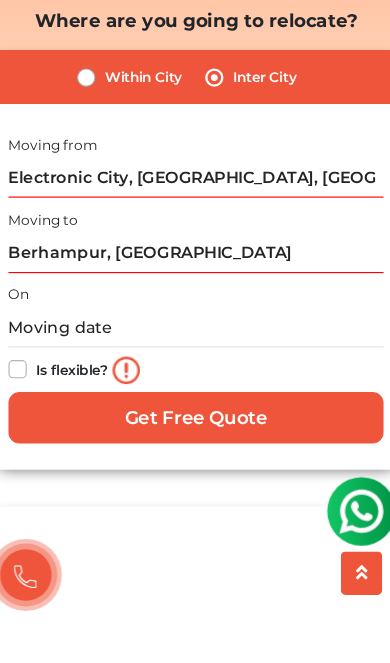 scroll, scrollTop: 278, scrollLeft: 0, axis: vertical 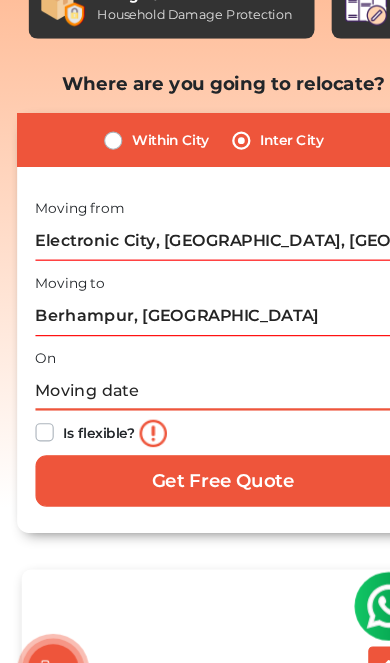 click at bounding box center [195, 369] 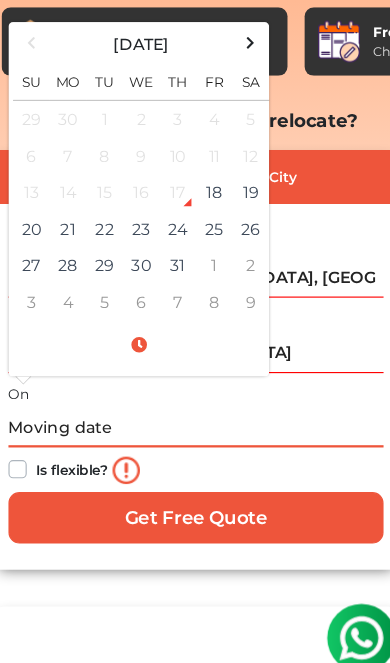 scroll, scrollTop: 271, scrollLeft: 0, axis: vertical 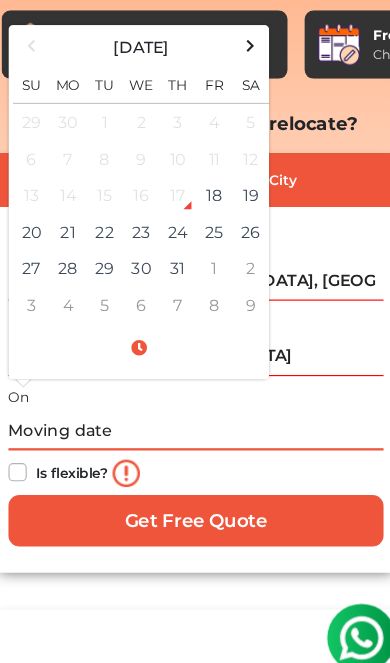 click on "20" at bounding box center [51, 203] 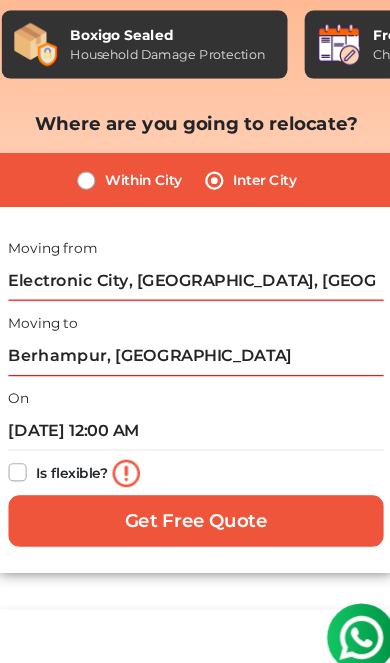 click on "Get Free Quote" at bounding box center (195, 456) 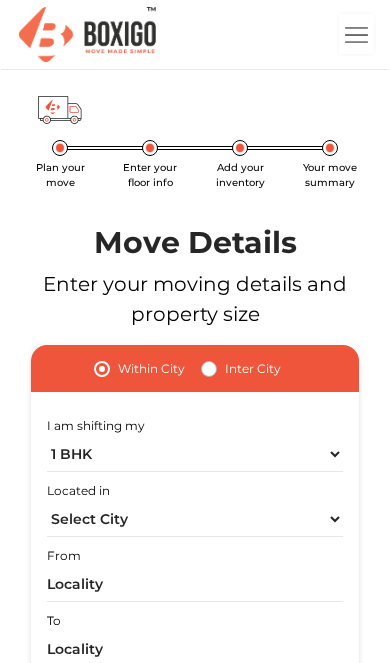 scroll, scrollTop: 0, scrollLeft: 0, axis: both 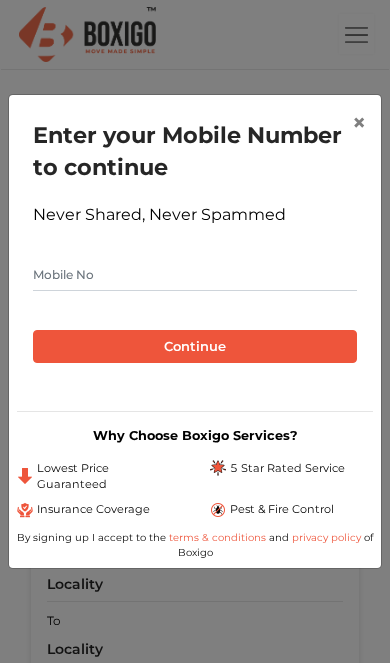 click on "×" at bounding box center [359, 122] 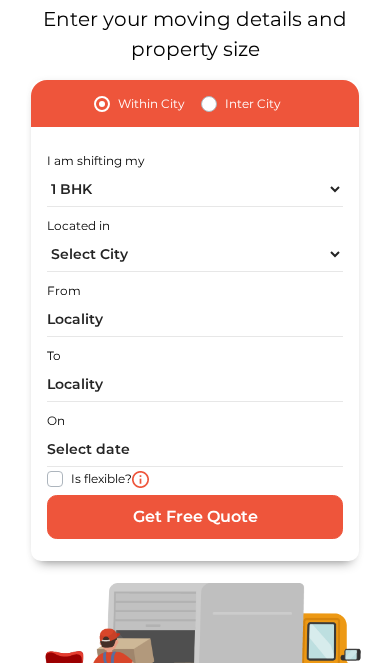 scroll, scrollTop: 266, scrollLeft: 0, axis: vertical 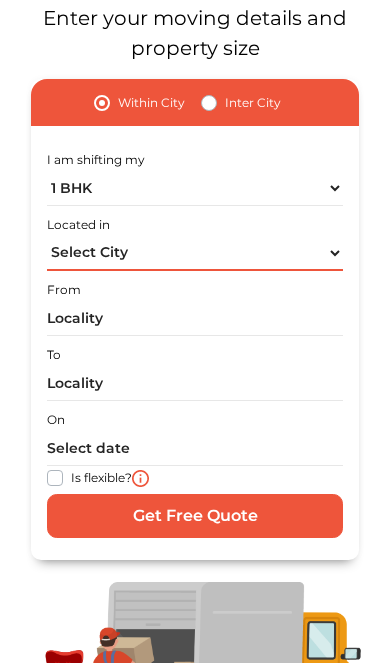 click on "Select City [GEOGRAPHIC_DATA] [GEOGRAPHIC_DATA] [GEOGRAPHIC_DATA] [GEOGRAPHIC_DATA] [GEOGRAPHIC_DATA] [GEOGRAPHIC_DATA] [GEOGRAPHIC_DATA] [GEOGRAPHIC_DATA] [GEOGRAPHIC_DATA] [GEOGRAPHIC_DATA] [GEOGRAPHIC_DATA] [GEOGRAPHIC_DATA] [GEOGRAPHIC_DATA] [GEOGRAPHIC_DATA] [GEOGRAPHIC_DATA] & [GEOGRAPHIC_DATA] [GEOGRAPHIC_DATA] [GEOGRAPHIC_DATA] [GEOGRAPHIC_DATA] [GEOGRAPHIC_DATA] [GEOGRAPHIC_DATA] [GEOGRAPHIC_DATA] [GEOGRAPHIC_DATA] [GEOGRAPHIC_DATA] [GEOGRAPHIC_DATA] [GEOGRAPHIC_DATA] [GEOGRAPHIC_DATA] [GEOGRAPHIC_DATA] [GEOGRAPHIC_DATA] [GEOGRAPHIC_DATA] [GEOGRAPHIC_DATA] [GEOGRAPHIC_DATA] [GEOGRAPHIC_DATA] [GEOGRAPHIC_DATA] [GEOGRAPHIC_DATA] [GEOGRAPHIC_DATA] [GEOGRAPHIC_DATA]" at bounding box center [195, 253] 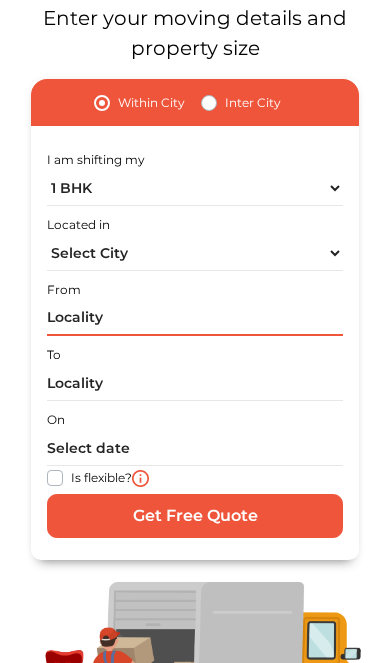 click at bounding box center (195, 318) 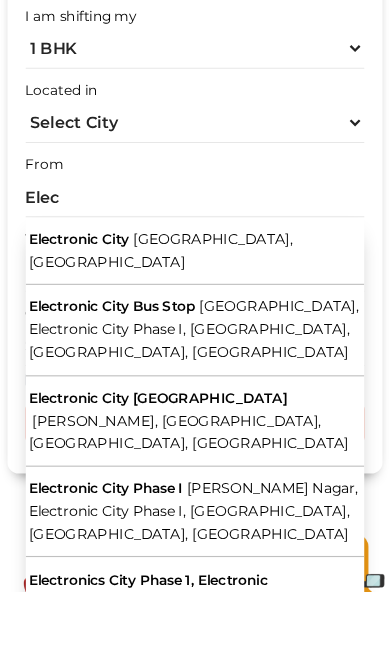 click on "[GEOGRAPHIC_DATA], [GEOGRAPHIC_DATA]" at bounding box center [165, 364] 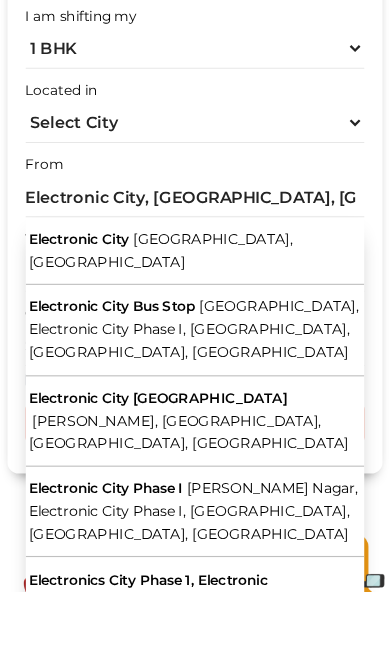 scroll, scrollTop: 370, scrollLeft: 0, axis: vertical 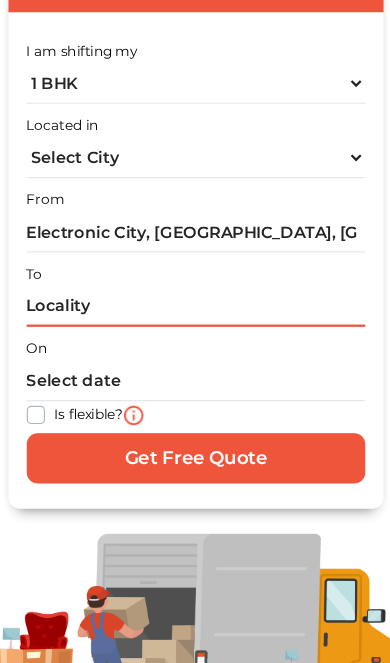 click at bounding box center (195, 279) 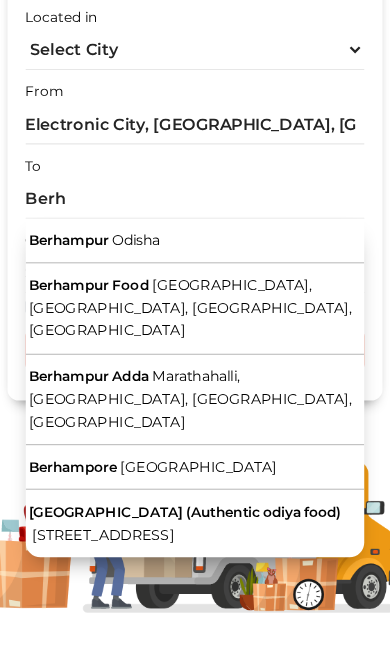 click on "Berhampur Odisha" at bounding box center [195, 316] 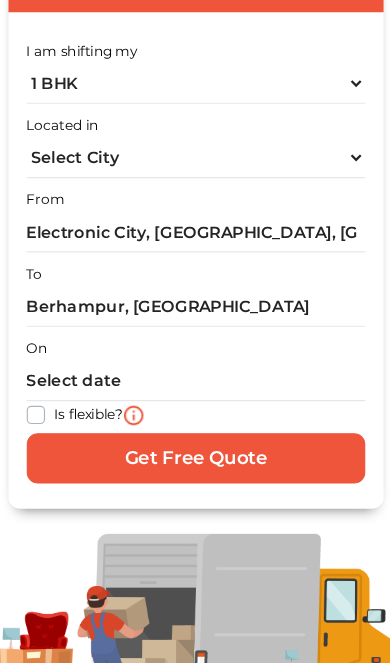 click on "Get Free Quote" at bounding box center (195, 412) 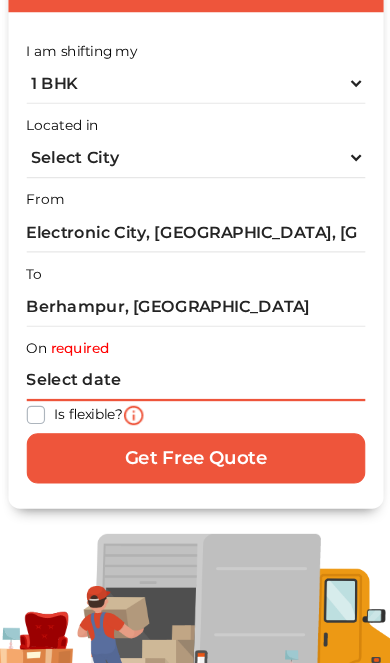 click at bounding box center (195, 344) 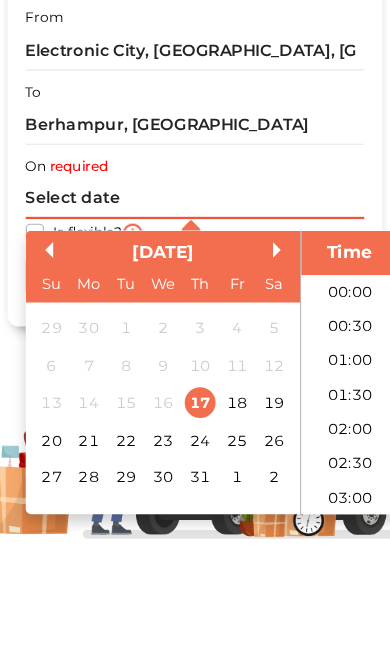 scroll, scrollTop: 270, scrollLeft: 0, axis: vertical 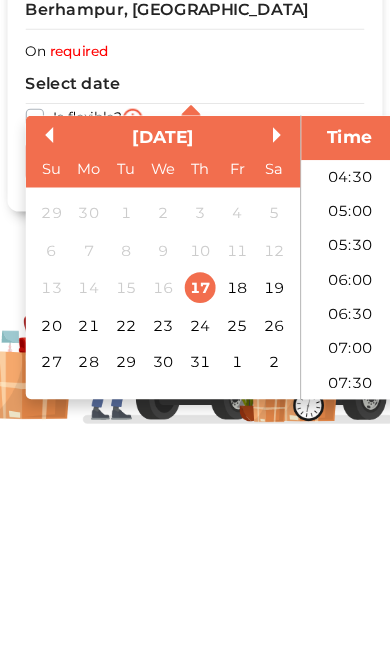 click on "20" at bounding box center [69, 555] 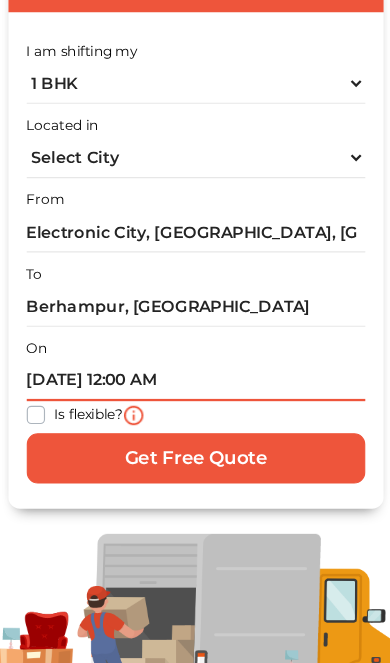 click on "[DATE] 12:00 AM" at bounding box center (195, 344) 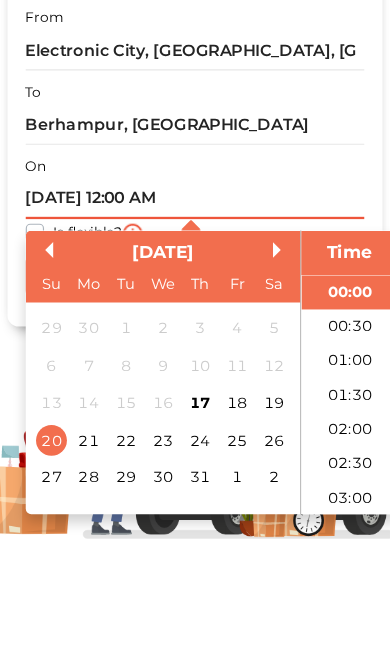 click on "[DATE] 12:00 AM" at bounding box center [195, 344] 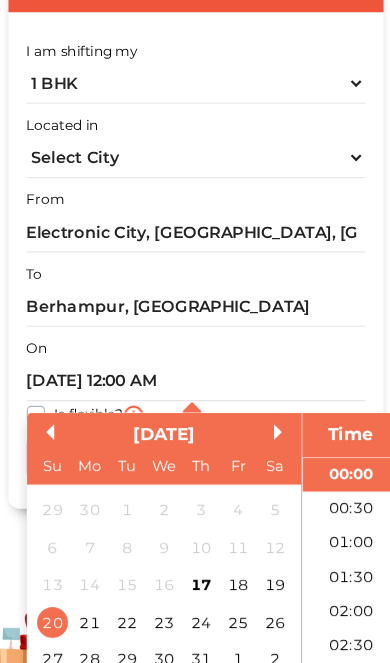 click on "20" at bounding box center [69, 555] 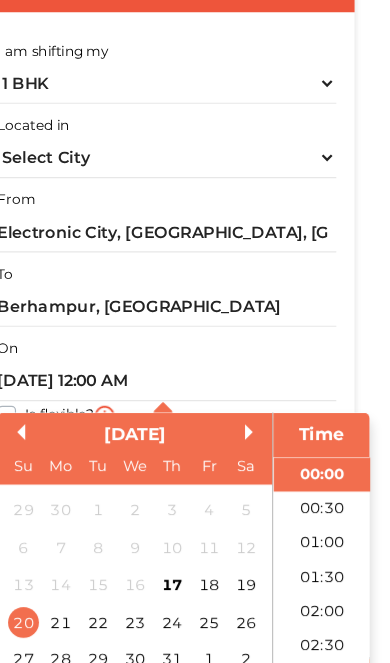 scroll, scrollTop: 371, scrollLeft: 0, axis: vertical 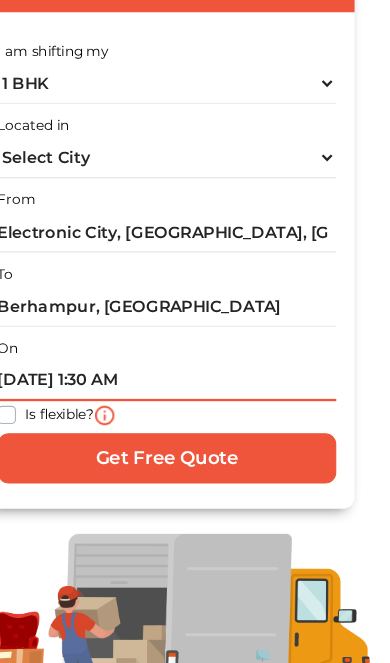 click on "[DATE] 1:30 AM" at bounding box center [195, 344] 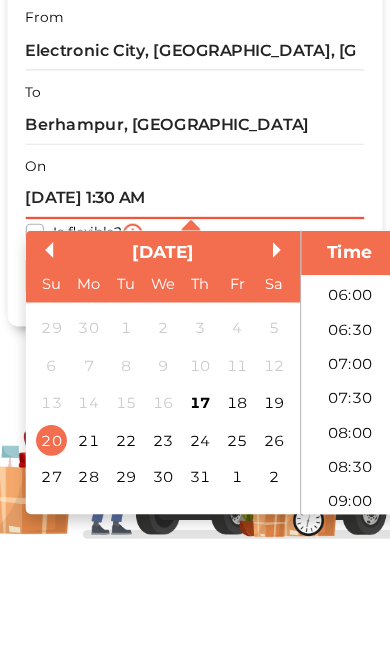 scroll, scrollTop: 385, scrollLeft: 0, axis: vertical 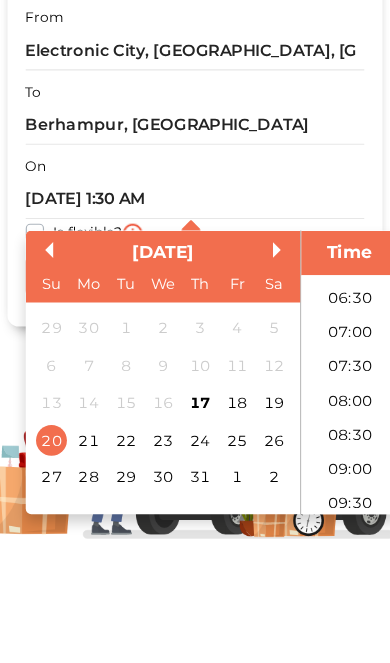 click on "07:00" at bounding box center [330, 461] 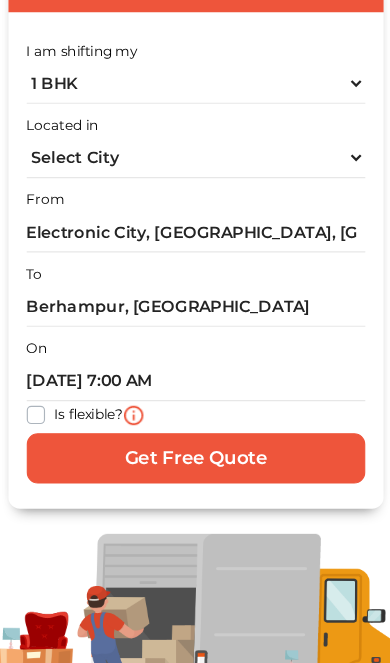 click on "Get Free Quote" at bounding box center (195, 412) 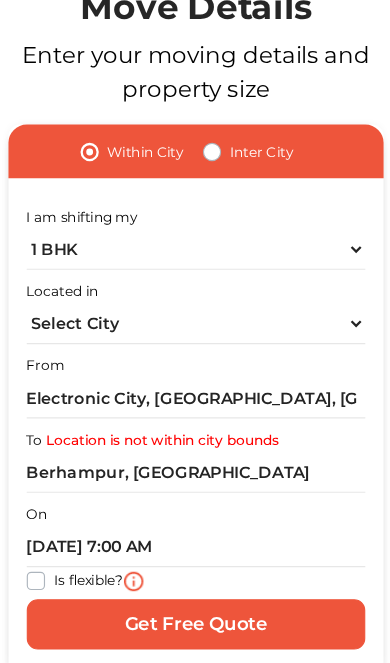 click on "Inter City" at bounding box center (253, 133) 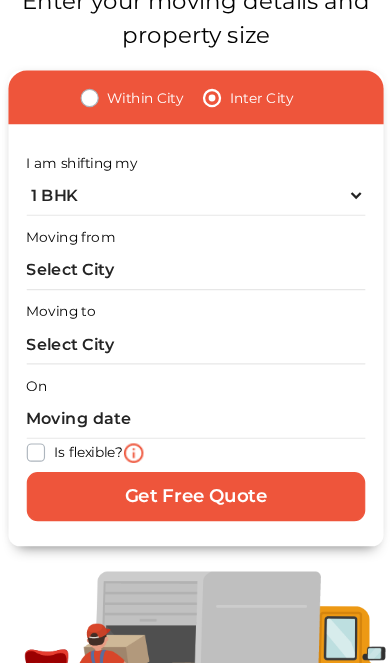 scroll, scrollTop: 306, scrollLeft: 0, axis: vertical 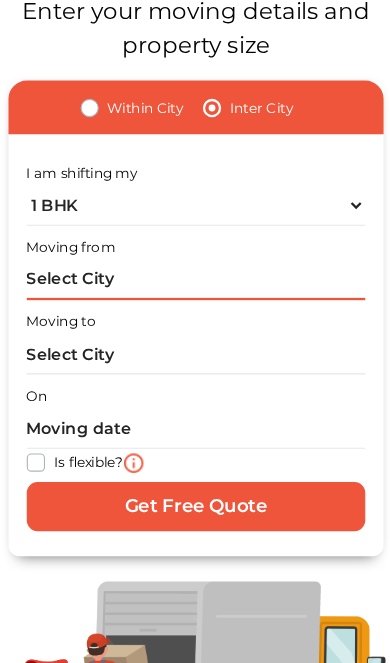 click at bounding box center [195, 244] 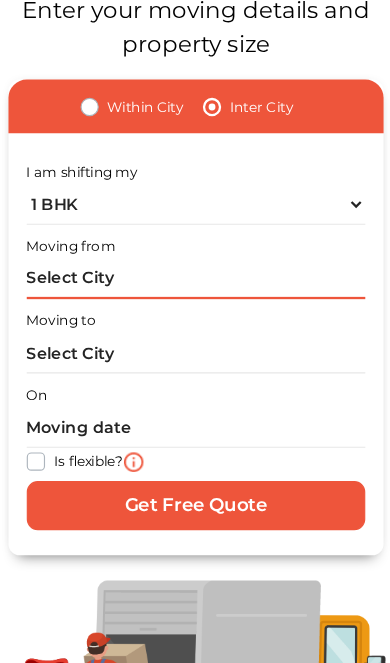 scroll, scrollTop: 275, scrollLeft: 0, axis: vertical 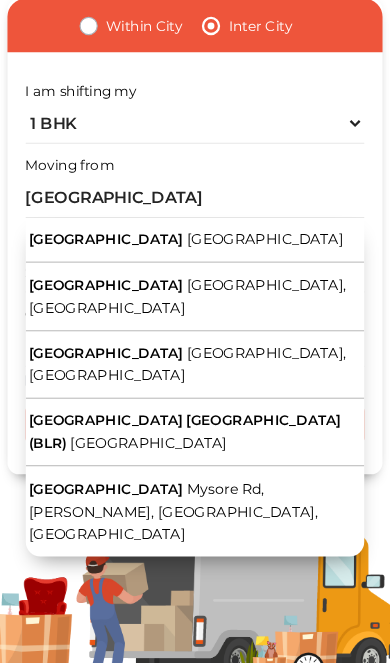 type on "[GEOGRAPHIC_DATA], [GEOGRAPHIC_DATA]" 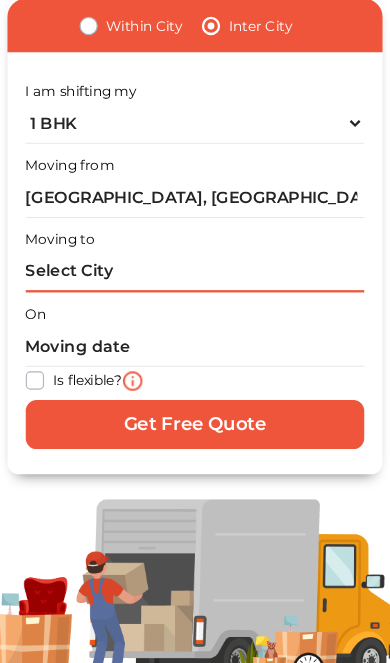 click at bounding box center [195, 309] 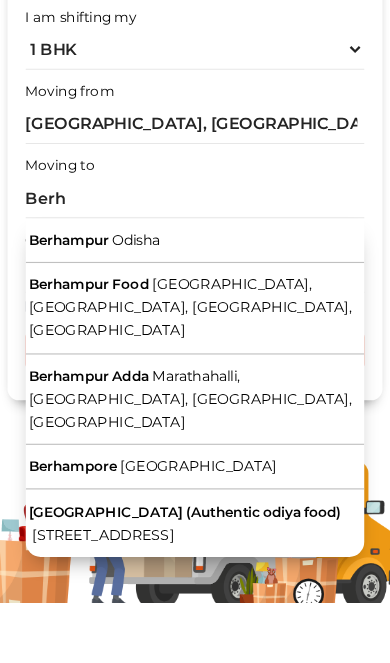 click on "Berhampur Odisha" at bounding box center (195, 346) 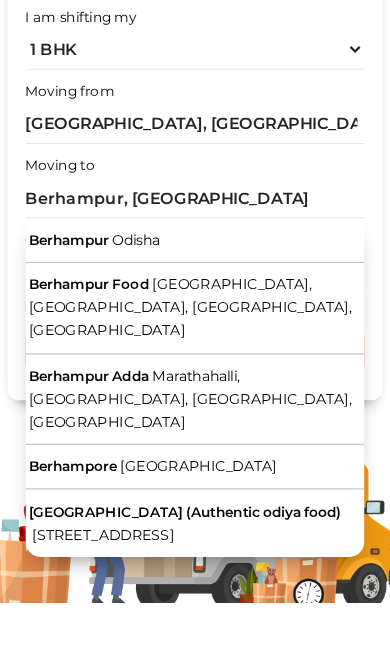 scroll, scrollTop: 305, scrollLeft: 0, axis: vertical 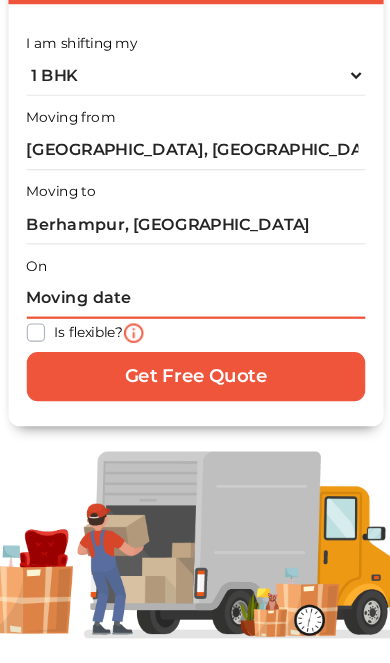 click at bounding box center [195, 344] 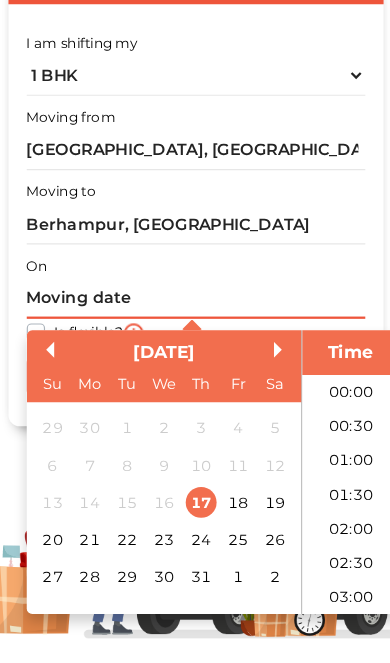 scroll, scrollTop: 305, scrollLeft: 0, axis: vertical 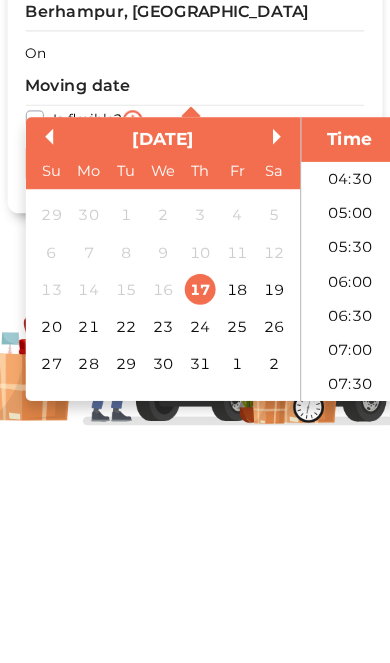 click on "20" at bounding box center [69, 555] 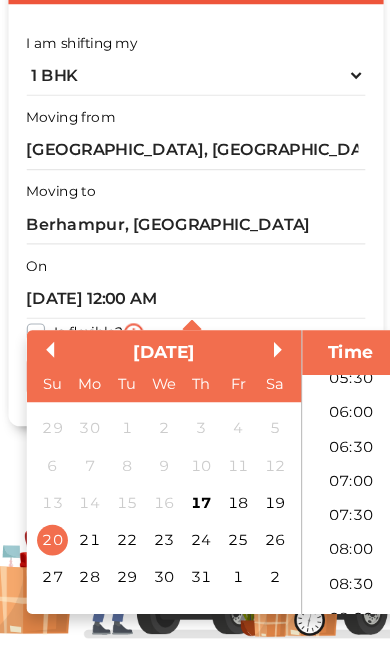 scroll, scrollTop: 354, scrollLeft: 0, axis: vertical 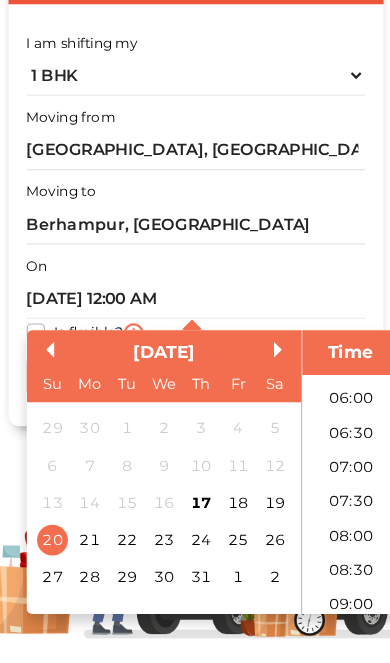 click on "07:00" at bounding box center [330, 492] 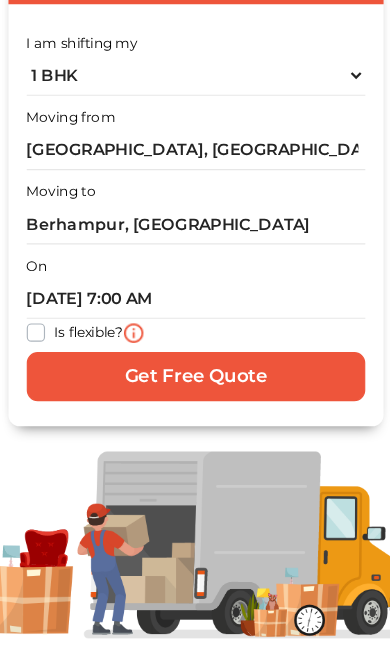 scroll, scrollTop: 306, scrollLeft: 0, axis: vertical 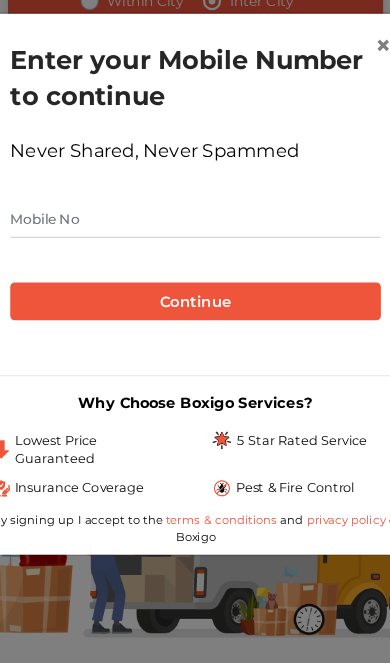 click at bounding box center (195, 275) 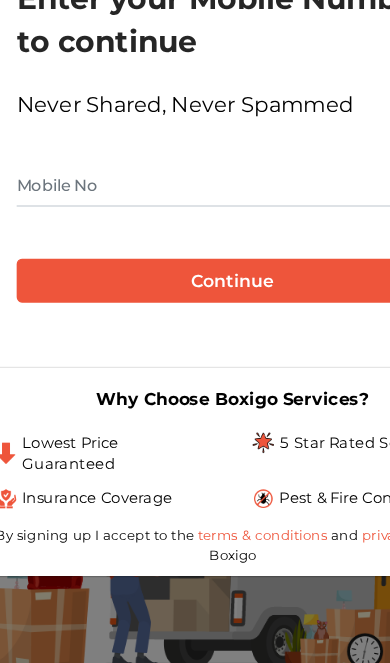 type on "8106708083" 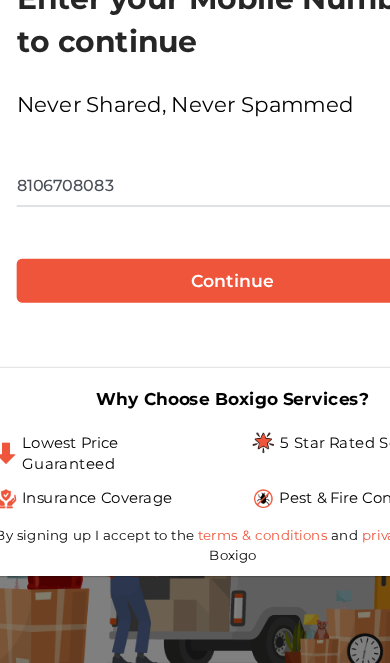 click on "Continue" at bounding box center [195, 347] 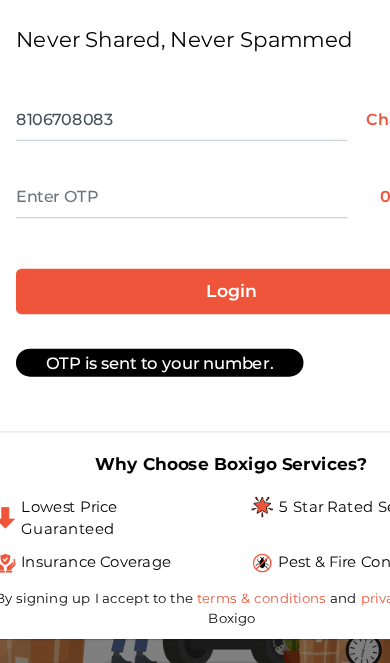 click at bounding box center [157, 284] 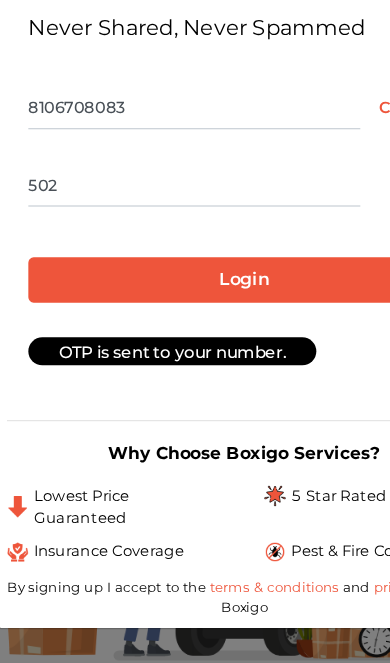 type on "5026" 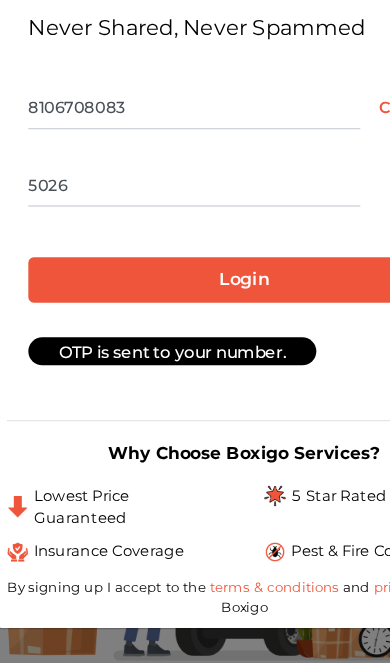 click on "Login" at bounding box center [195, 355] 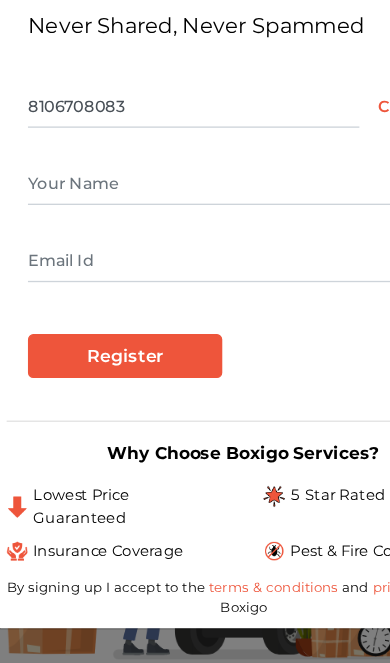 click at bounding box center [195, 283] 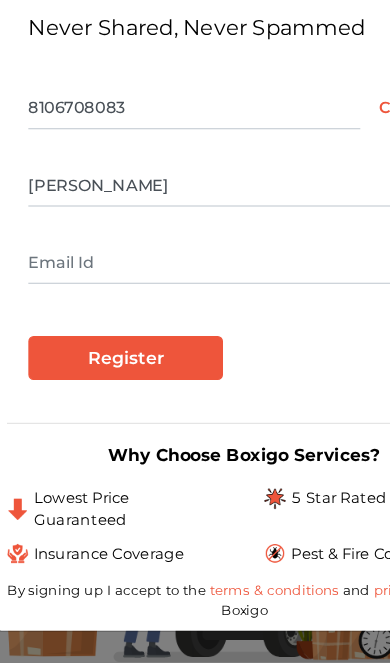 type on "[PERSON_NAME]" 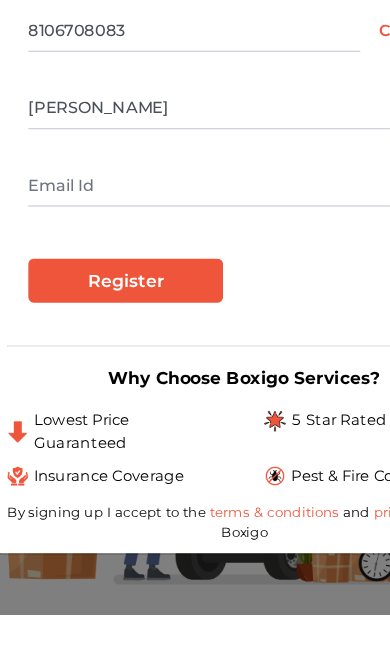 click on "Register" at bounding box center [106, 413] 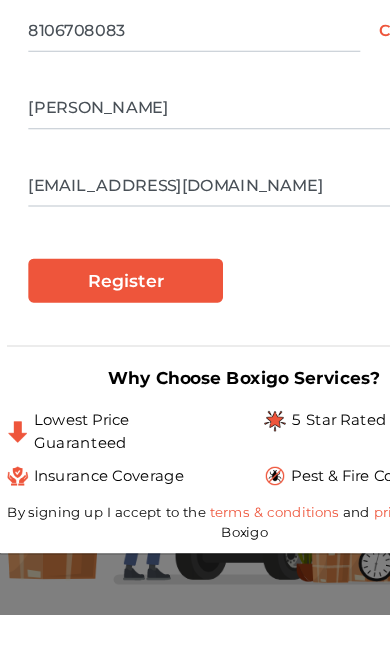 type on "[EMAIL_ADDRESS][DOMAIN_NAME]" 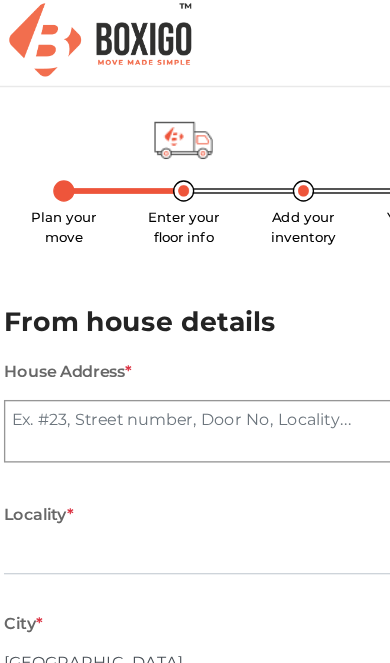 scroll, scrollTop: 0, scrollLeft: 0, axis: both 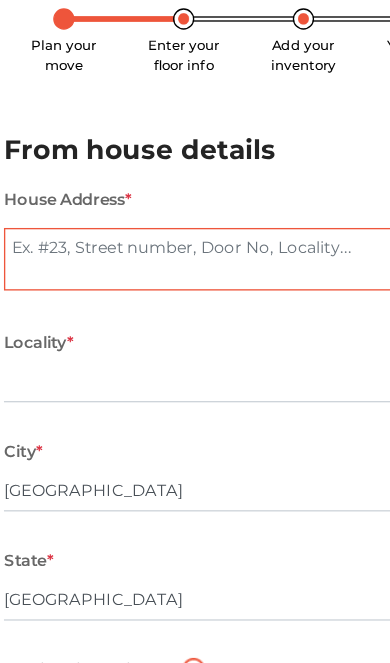 click on "House Address  *" at bounding box center (195, 298) 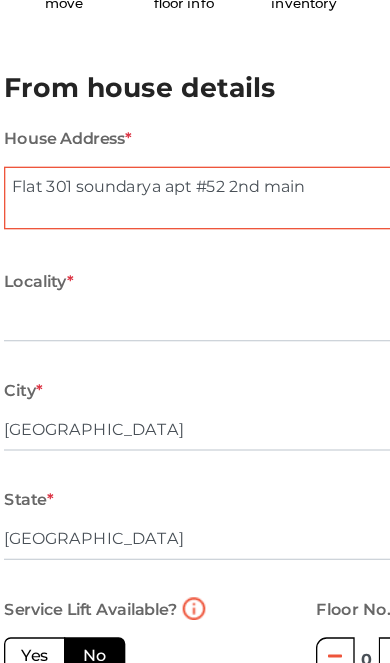 type on "Flat 301 soundarya apt #52 2nd main" 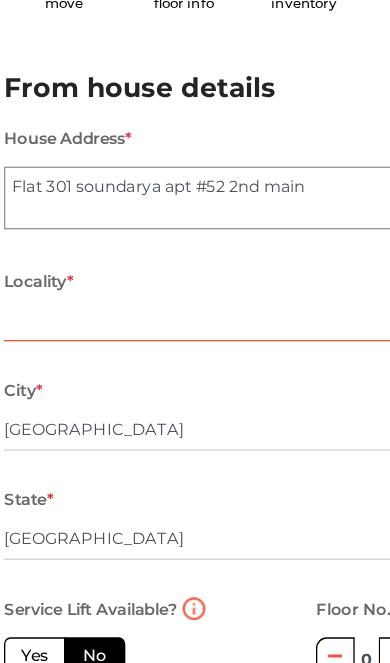 click at bounding box center [195, 391] 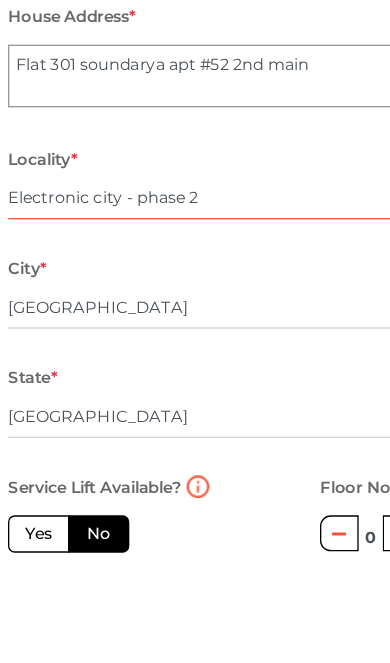 type on "Electronic city - phase 2" 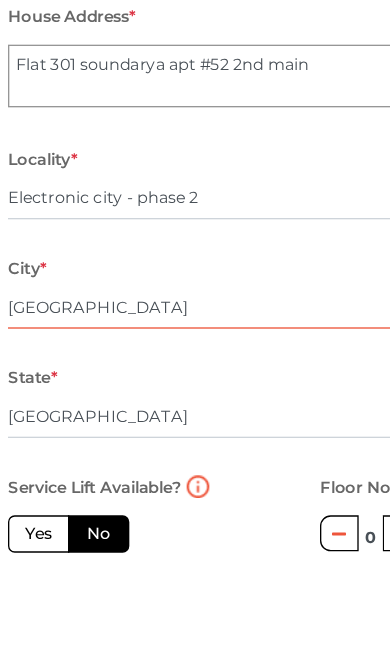 click on "[GEOGRAPHIC_DATA]" at bounding box center (195, 473) 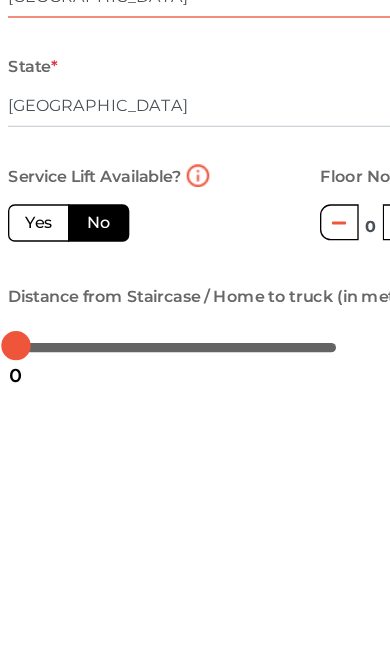 scroll, scrollTop: 151, scrollLeft: 0, axis: vertical 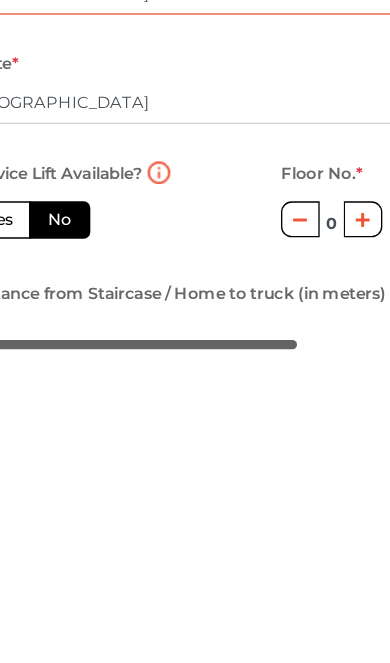 click 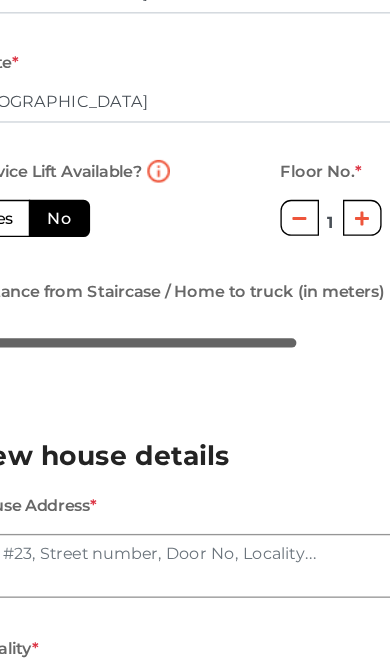 scroll, scrollTop: 404, scrollLeft: 0, axis: vertical 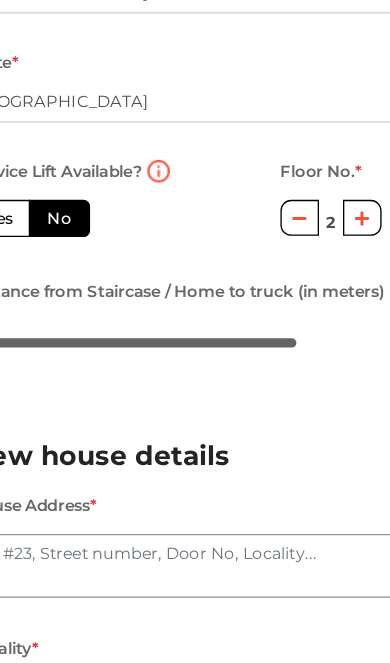 click at bounding box center [310, 267] 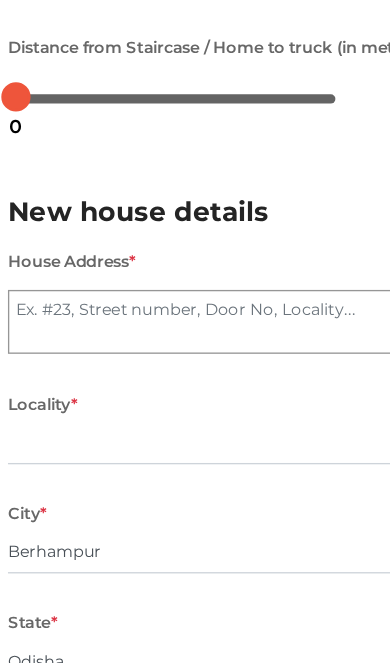 scroll, scrollTop: 586, scrollLeft: 0, axis: vertical 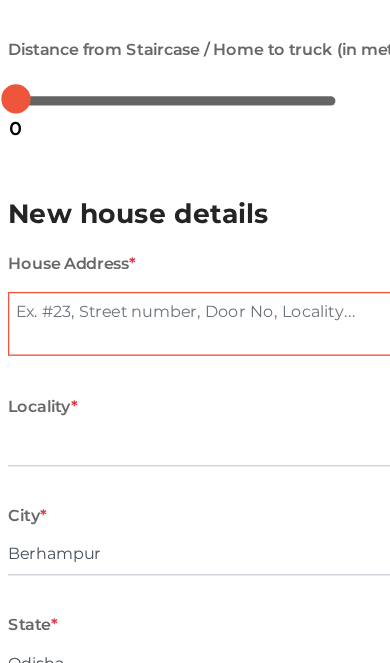 click on "House Address  *" at bounding box center (195, 346) 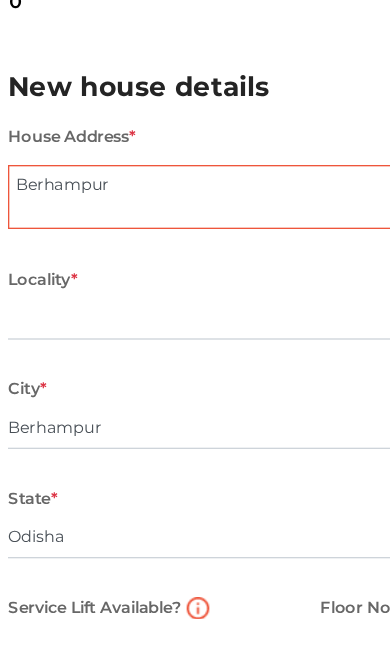 type on "Berhampur" 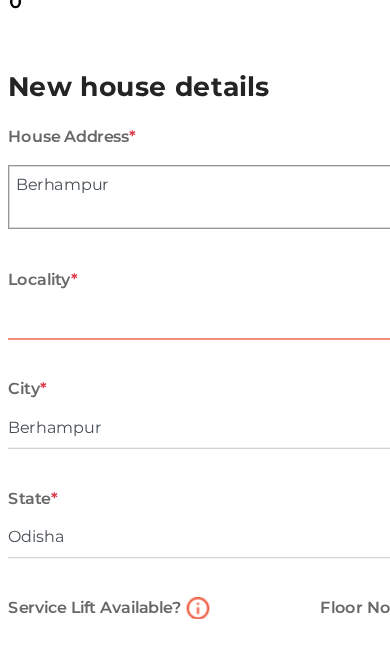 click at bounding box center (195, 438) 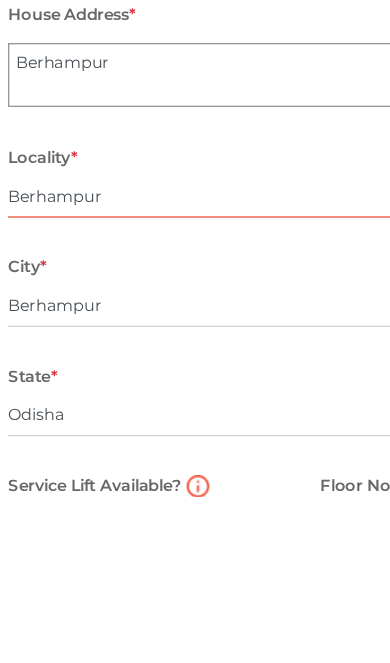 type on "Berhampur" 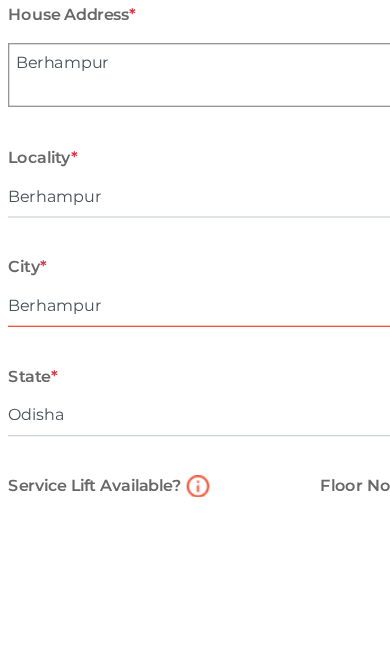 click on "Berhampur" at bounding box center [195, 520] 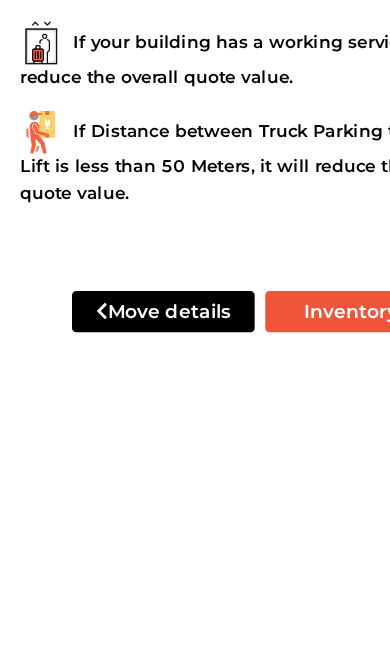 scroll, scrollTop: 1042, scrollLeft: 0, axis: vertical 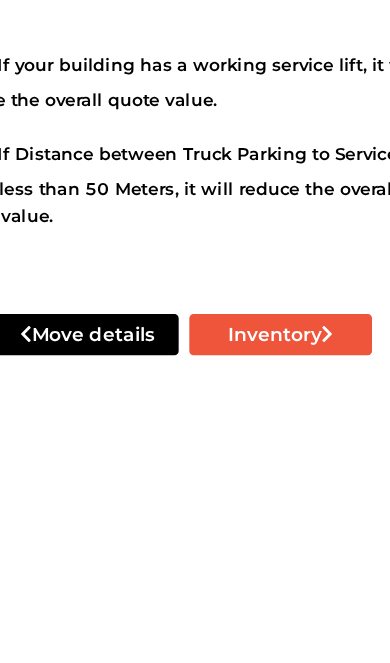click on "Inventory" at bounding box center [267, 599] 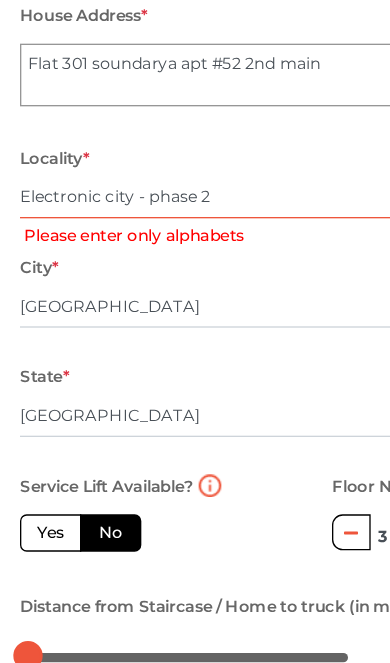 click on "Electronic city - phase 2" at bounding box center (195, 148) 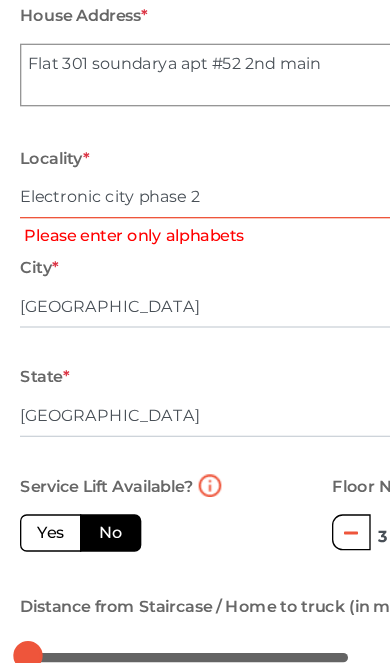 type on "Electronic city phase 2" 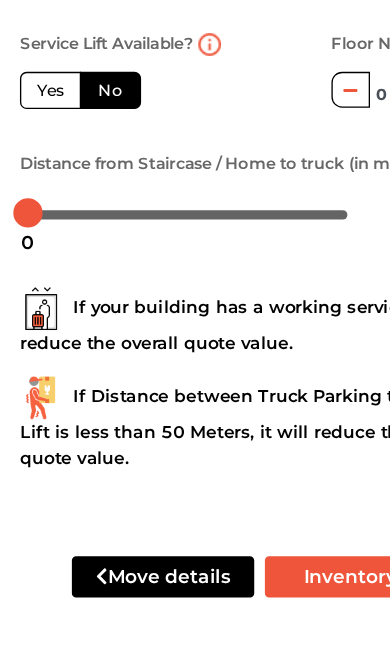 click on "Inventory" at bounding box center [267, 599] 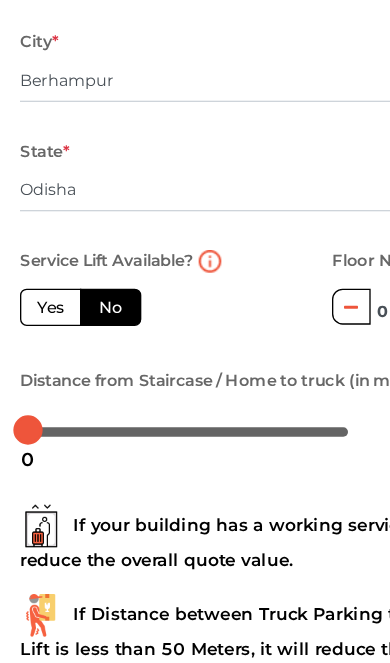 scroll, scrollTop: 272, scrollLeft: 0, axis: vertical 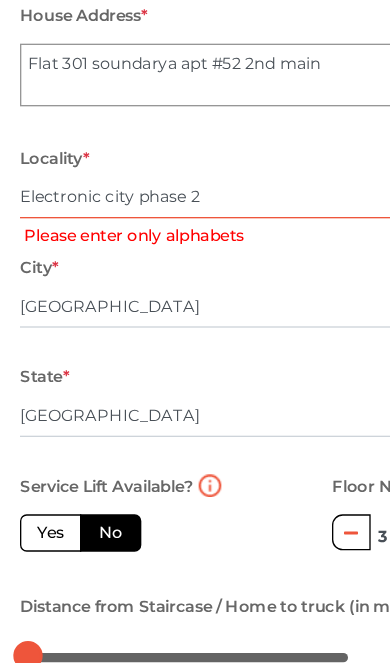 click on "Electronic city phase 2" at bounding box center [195, 148] 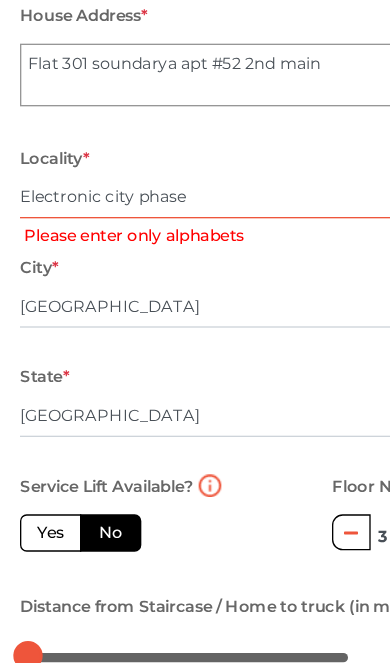 radio on "true" 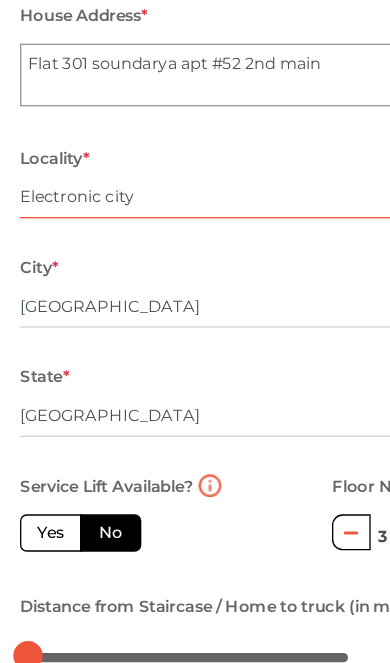type on "Electronic city" 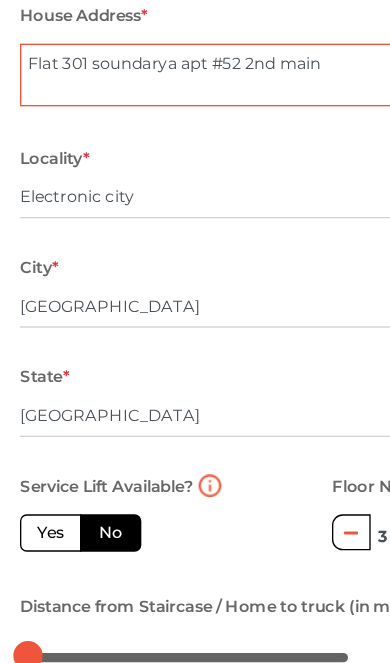 click on "Flat 301 soundarya apt #52 2nd main" at bounding box center [195, 56] 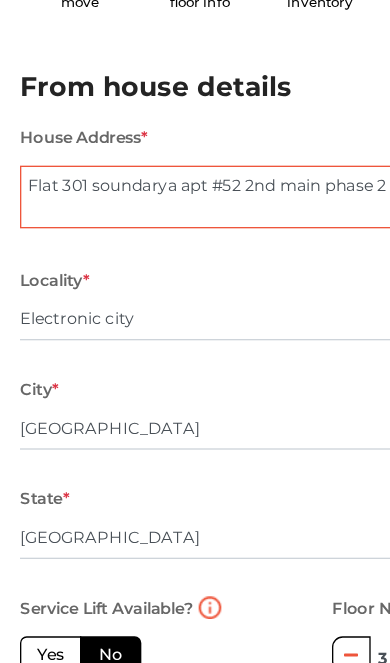 click on "Flat 301 soundarya apt #52 2nd main phase 2" at bounding box center [195, 147] 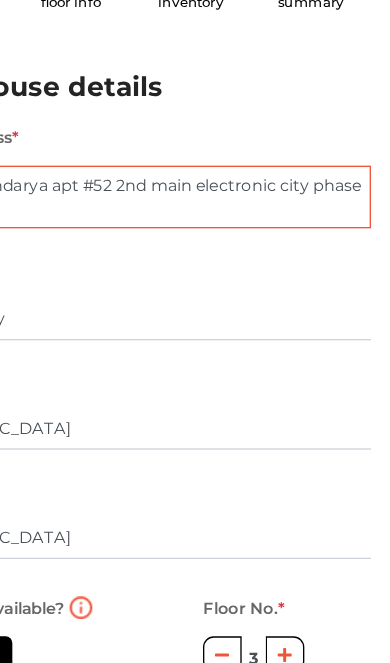 type on "Flat 301 soundarya apt #52 2nd main electronic city phase 2" 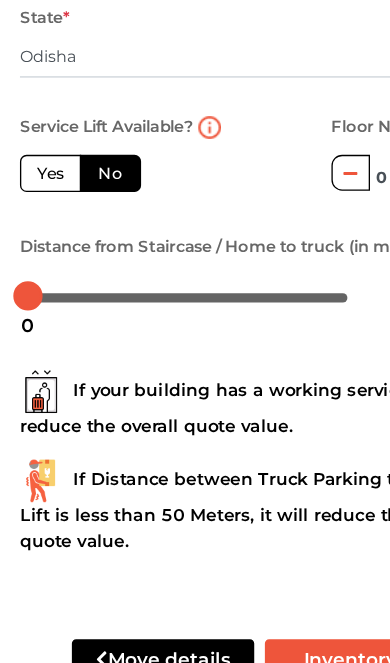 click on "Inventory" at bounding box center (267, 599) 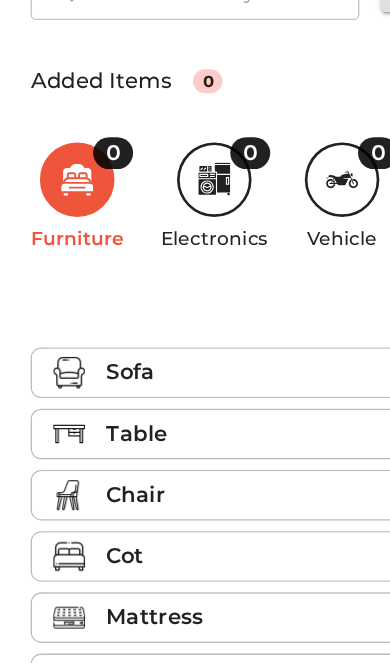 scroll, scrollTop: 275, scrollLeft: 0, axis: vertical 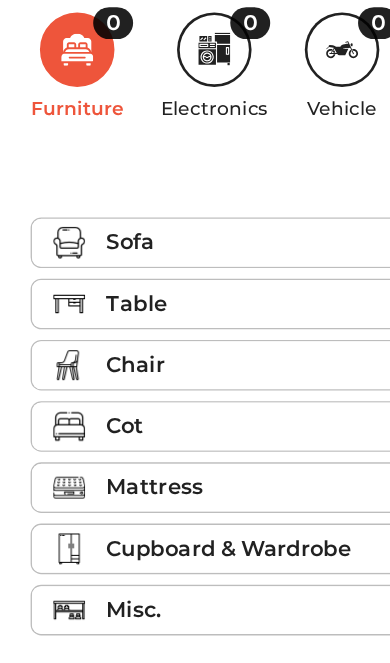 click on "Table" at bounding box center (200, 329) 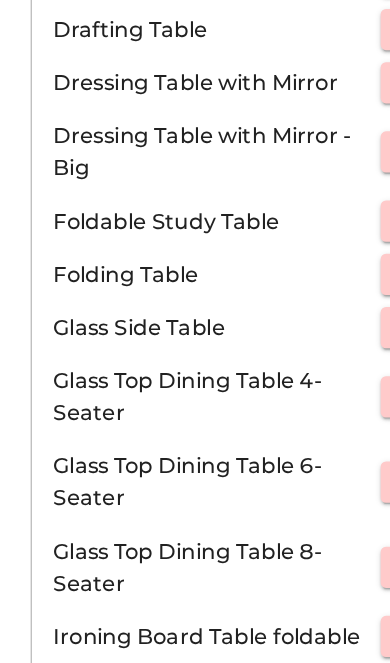 scroll, scrollTop: 965, scrollLeft: 0, axis: vertical 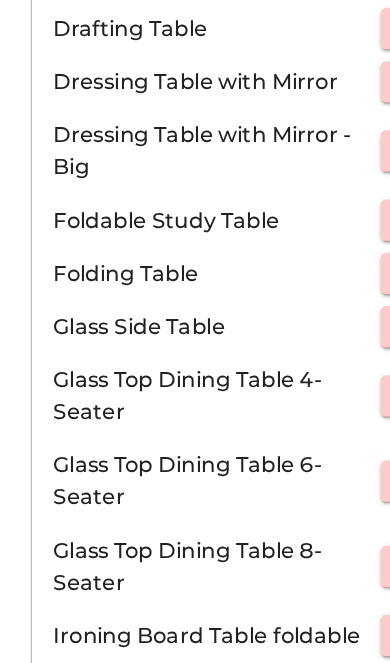 click on "Foldable Study Table" at bounding box center (163, 270) 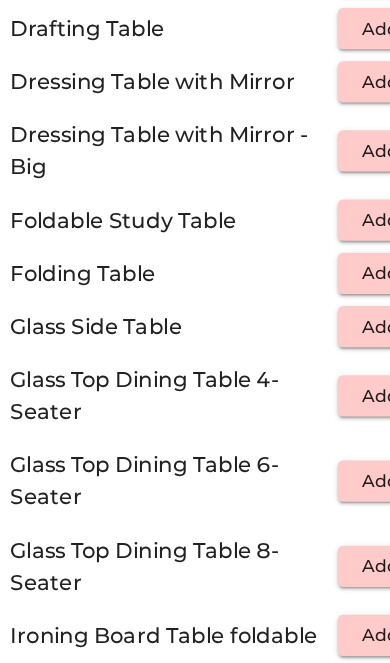 scroll, scrollTop: 965, scrollLeft: 0, axis: vertical 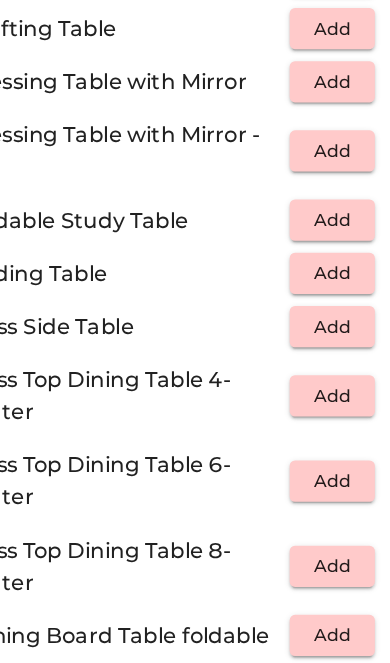 click on "Add" at bounding box center (318, 269) 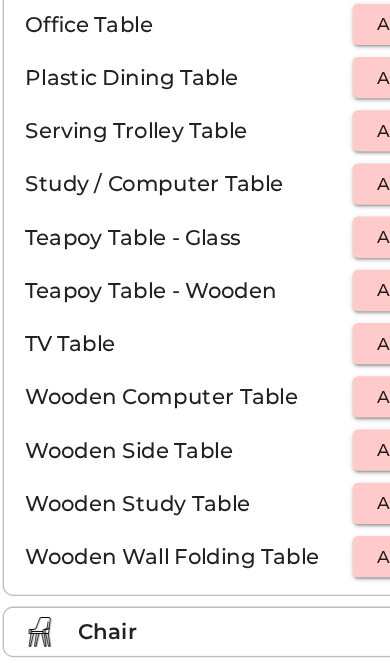 scroll, scrollTop: 1658, scrollLeft: 0, axis: vertical 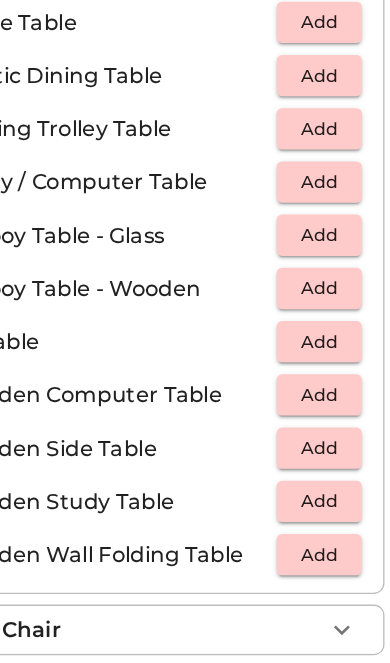 click on "Add" at bounding box center [318, 320] 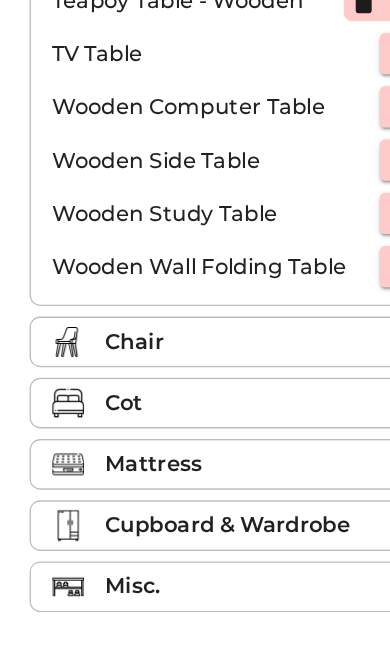scroll, scrollTop: 1873, scrollLeft: 0, axis: vertical 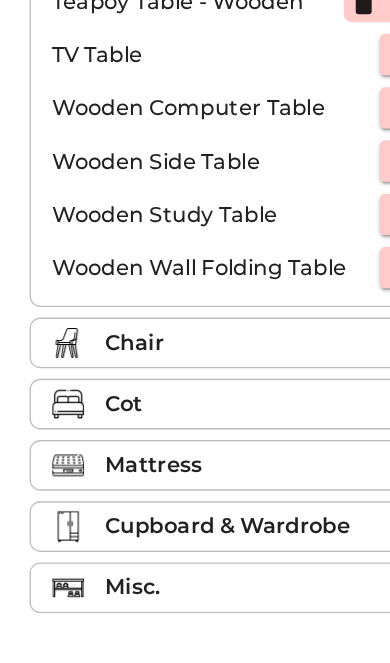 click on "Chair" at bounding box center (200, 362) 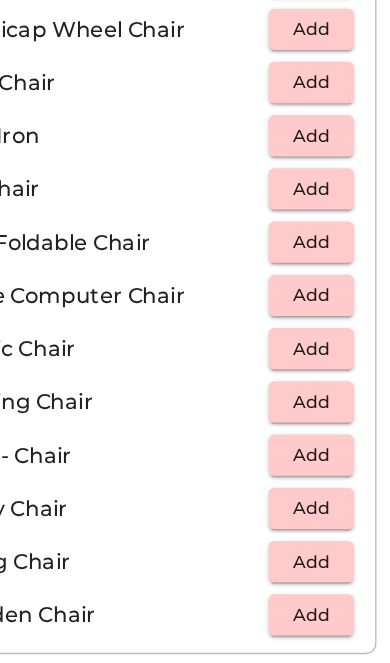 scroll, scrollTop: 931, scrollLeft: 0, axis: vertical 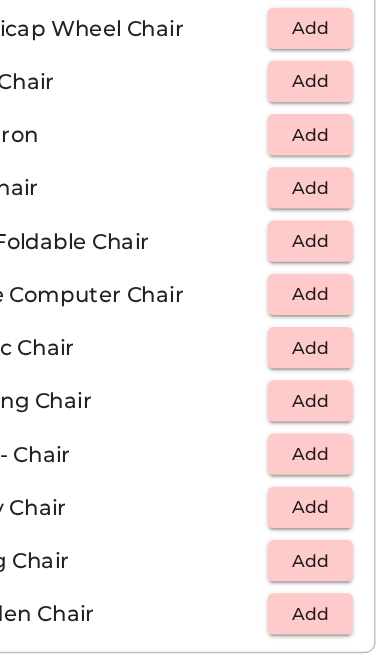 click on "Add" at bounding box center (318, 365) 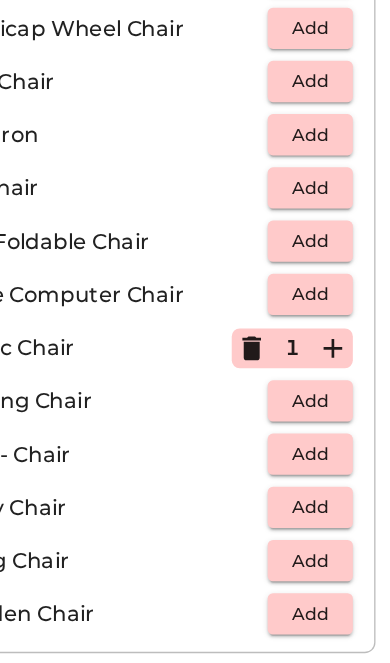 click 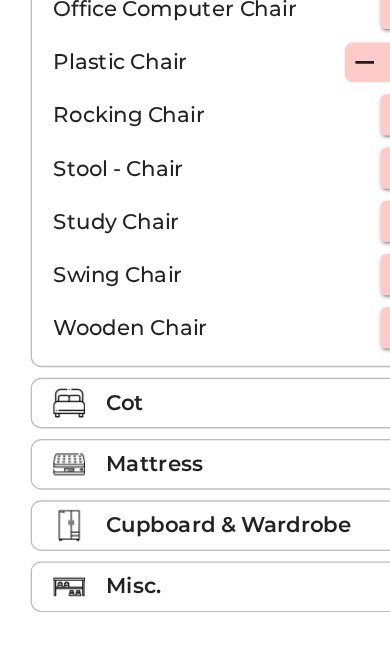 scroll, scrollTop: 1145, scrollLeft: 0, axis: vertical 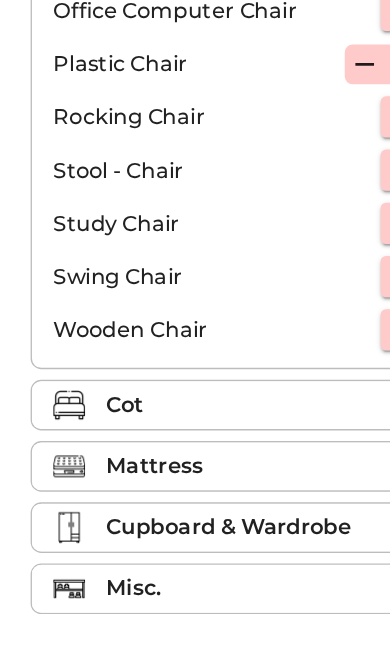 click on "Cot" at bounding box center (200, 408) 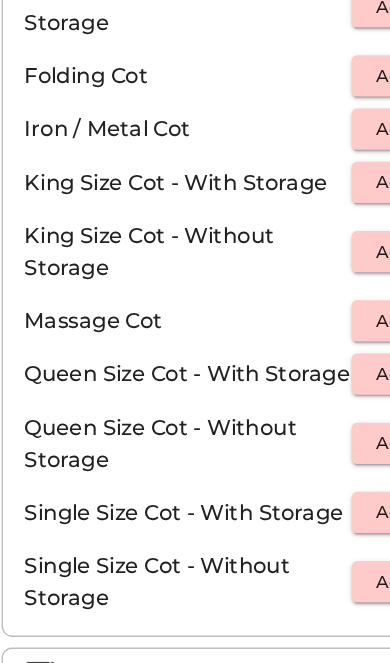 scroll, scrollTop: 1013, scrollLeft: 0, axis: vertical 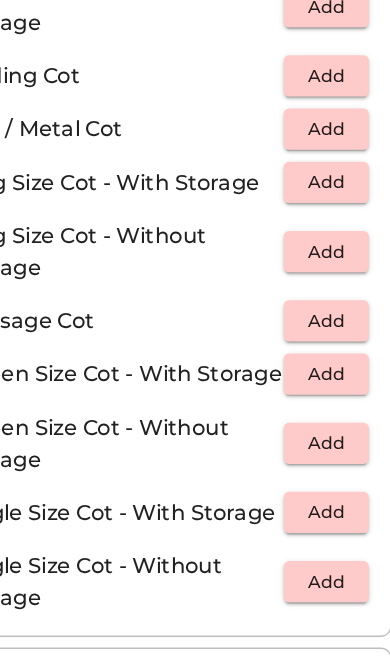 click on "Add" at bounding box center (318, 333) 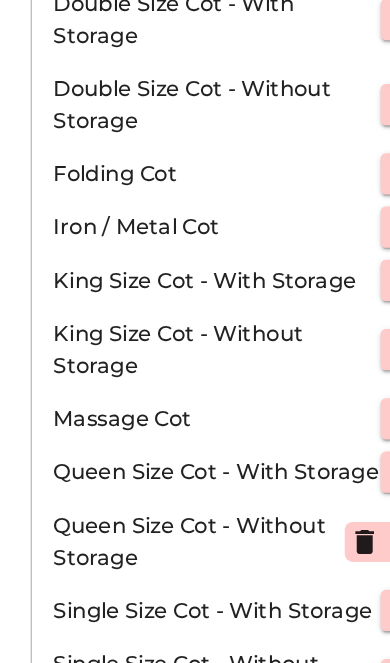 scroll, scrollTop: 939, scrollLeft: 0, axis: vertical 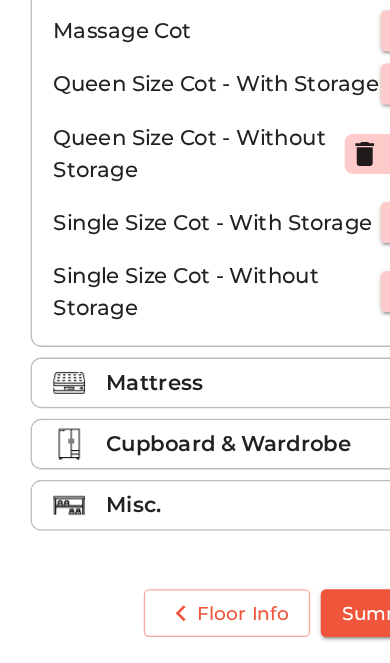 click on "Mattress" at bounding box center (200, 454) 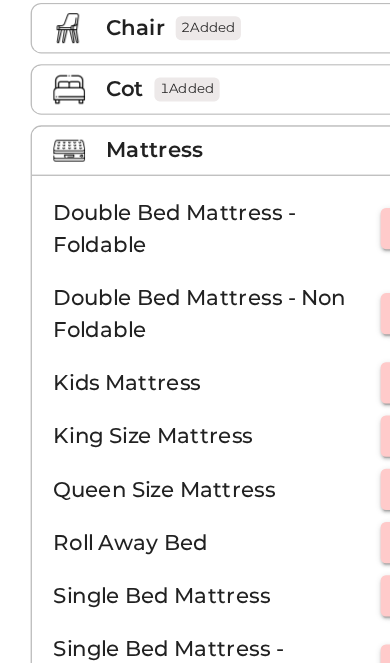 scroll, scrollTop: 613, scrollLeft: 0, axis: vertical 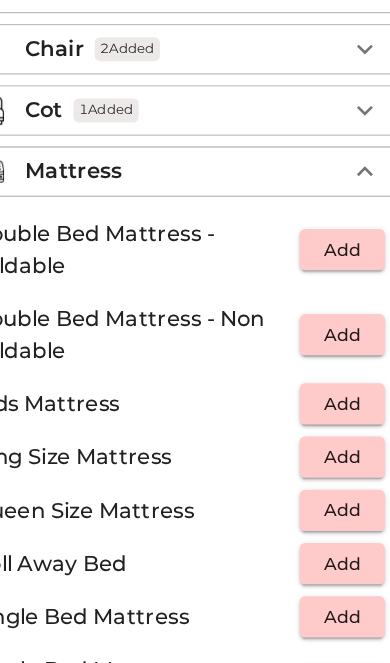 click on "Add" at bounding box center [318, 187] 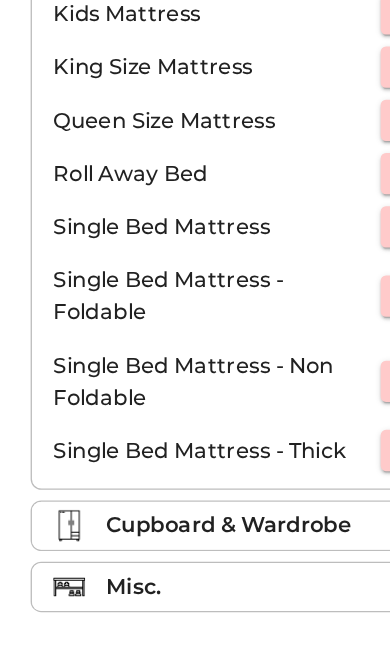 scroll, scrollTop: 801, scrollLeft: 0, axis: vertical 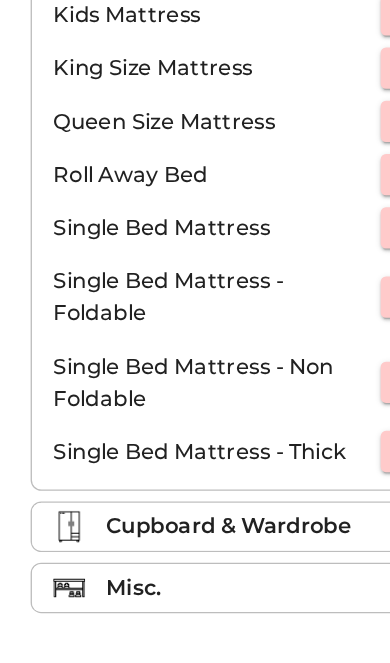 click on "Cupboard & Wardrobe" at bounding box center (172, 500) 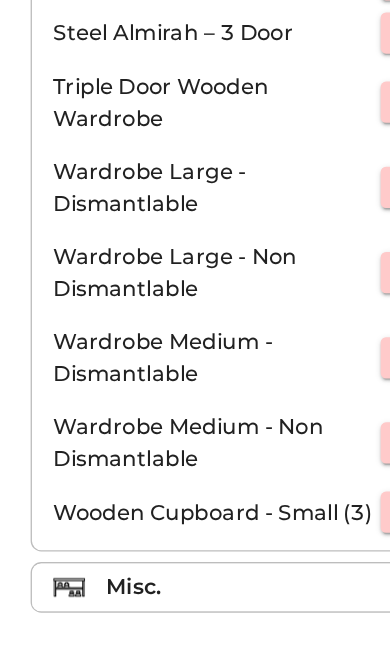 scroll, scrollTop: 1177, scrollLeft: 0, axis: vertical 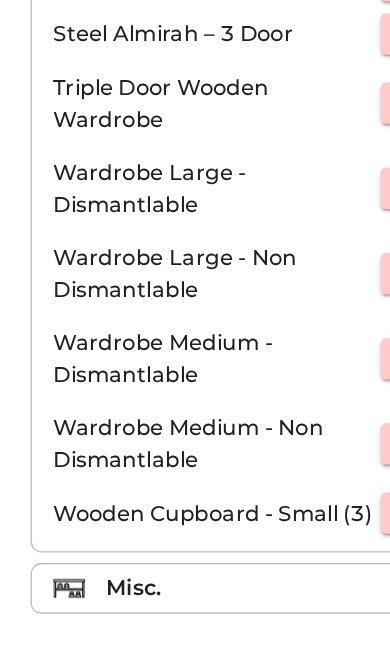 click on "Misc." at bounding box center [200, 546] 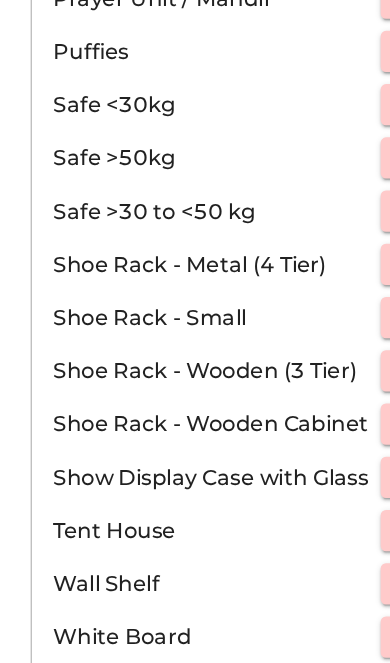 scroll, scrollTop: 1409, scrollLeft: 0, axis: vertical 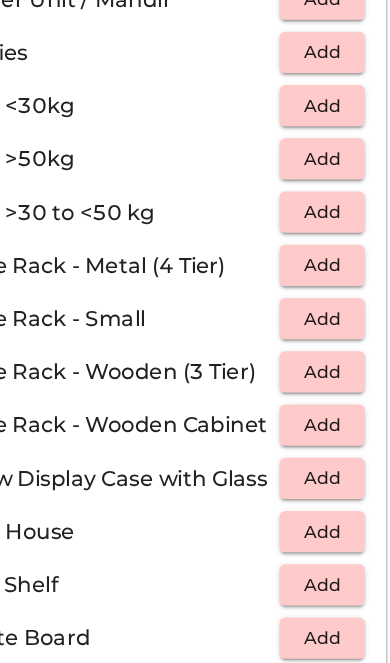 click on "Summary" at bounding box center (304, 675) 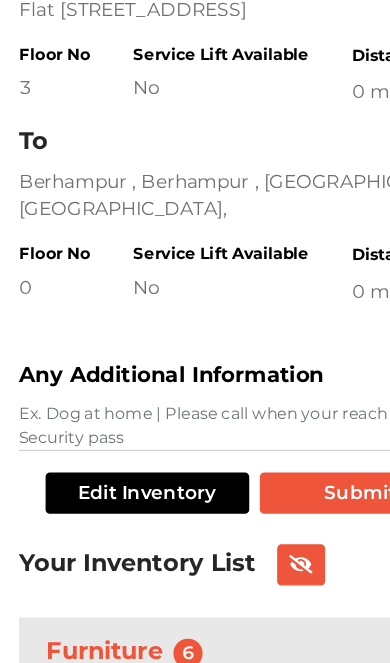 scroll, scrollTop: 559, scrollLeft: 0, axis: vertical 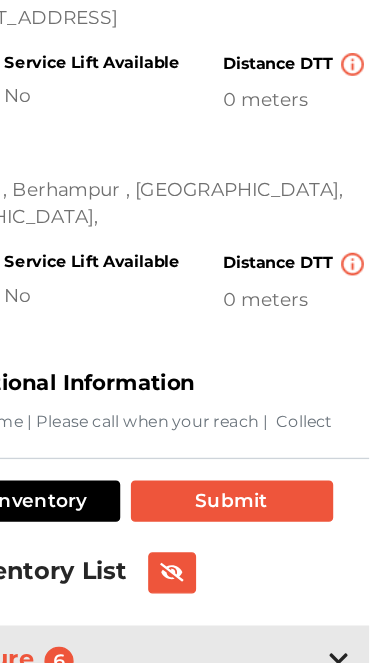 click on "Submit" at bounding box center [272, 460] 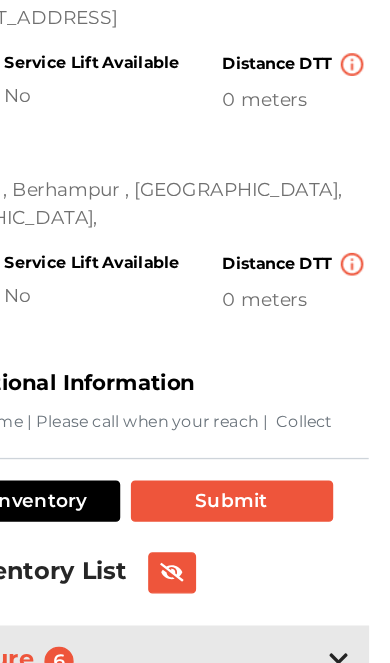 scroll, scrollTop: 559, scrollLeft: 1, axis: both 